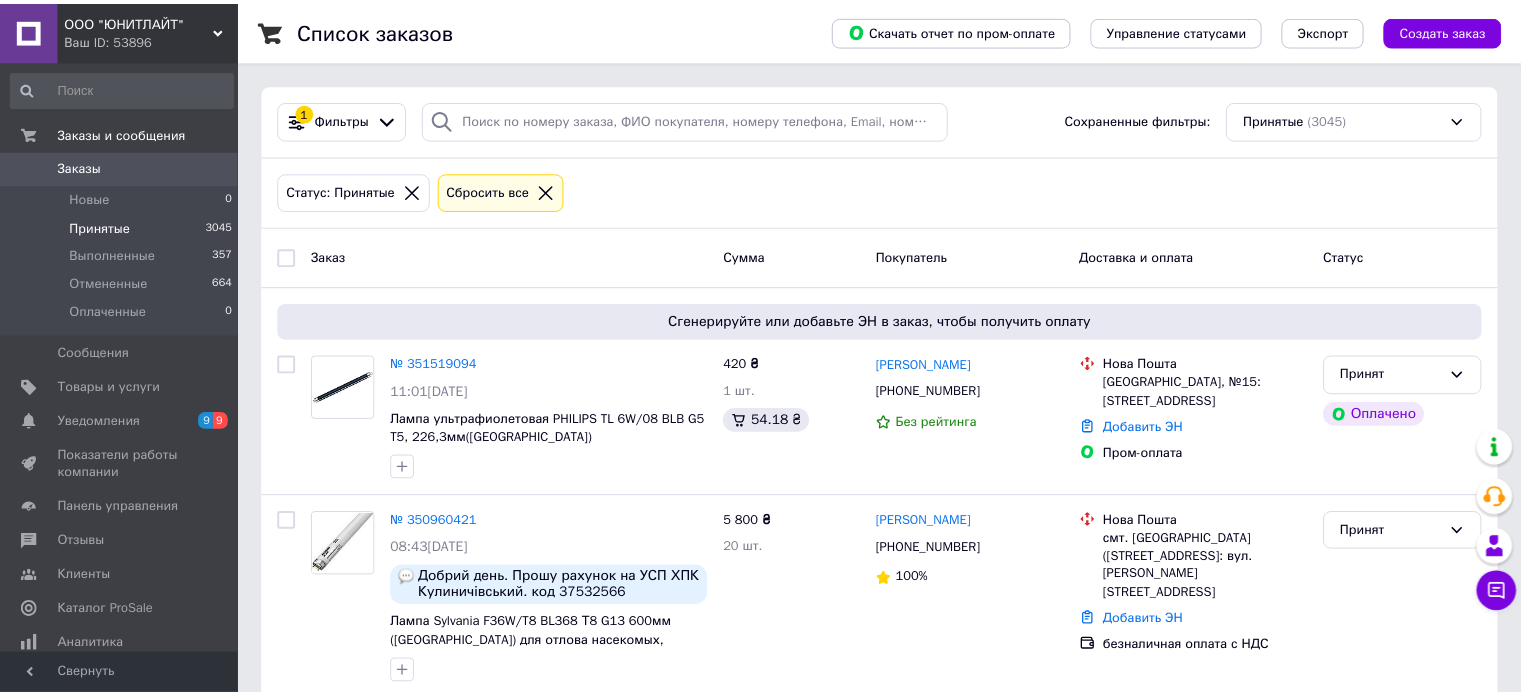 scroll, scrollTop: 0, scrollLeft: 0, axis: both 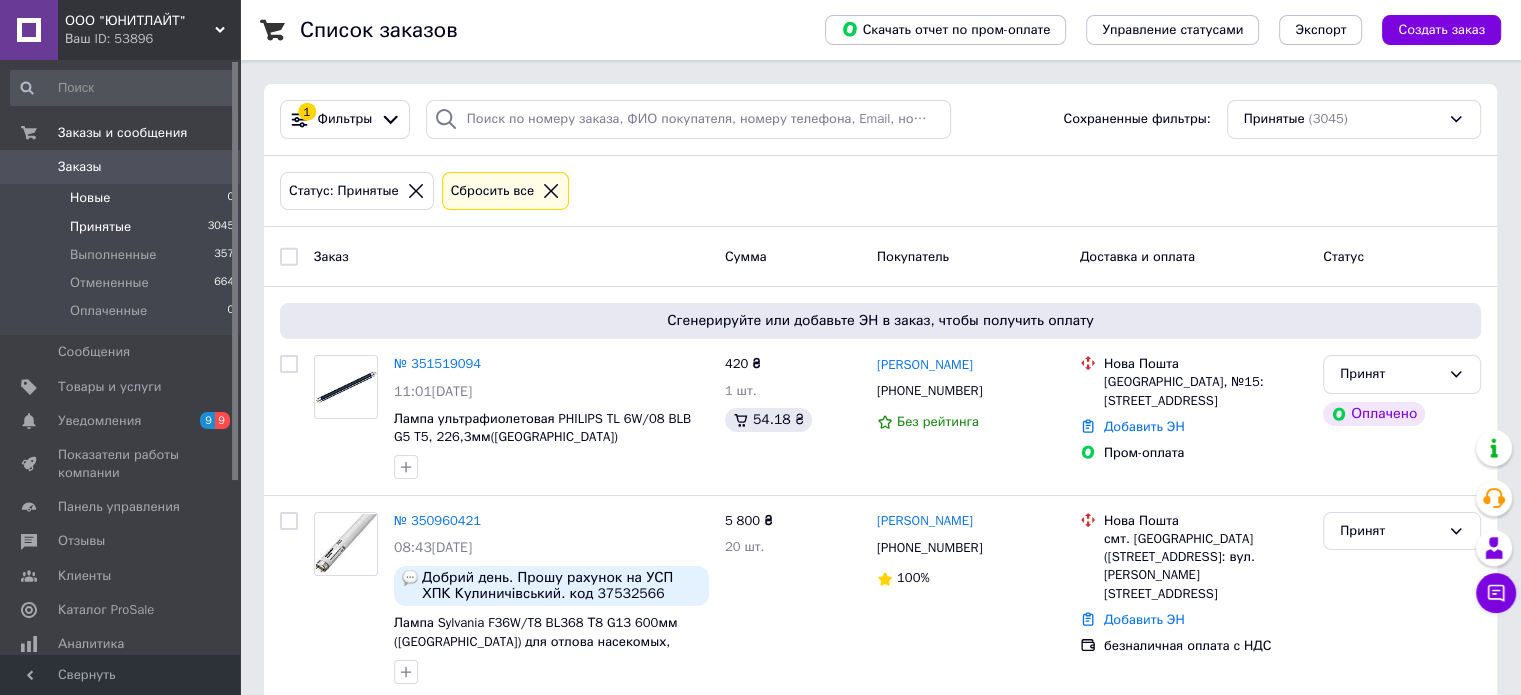 click on "Новые" at bounding box center [90, 198] 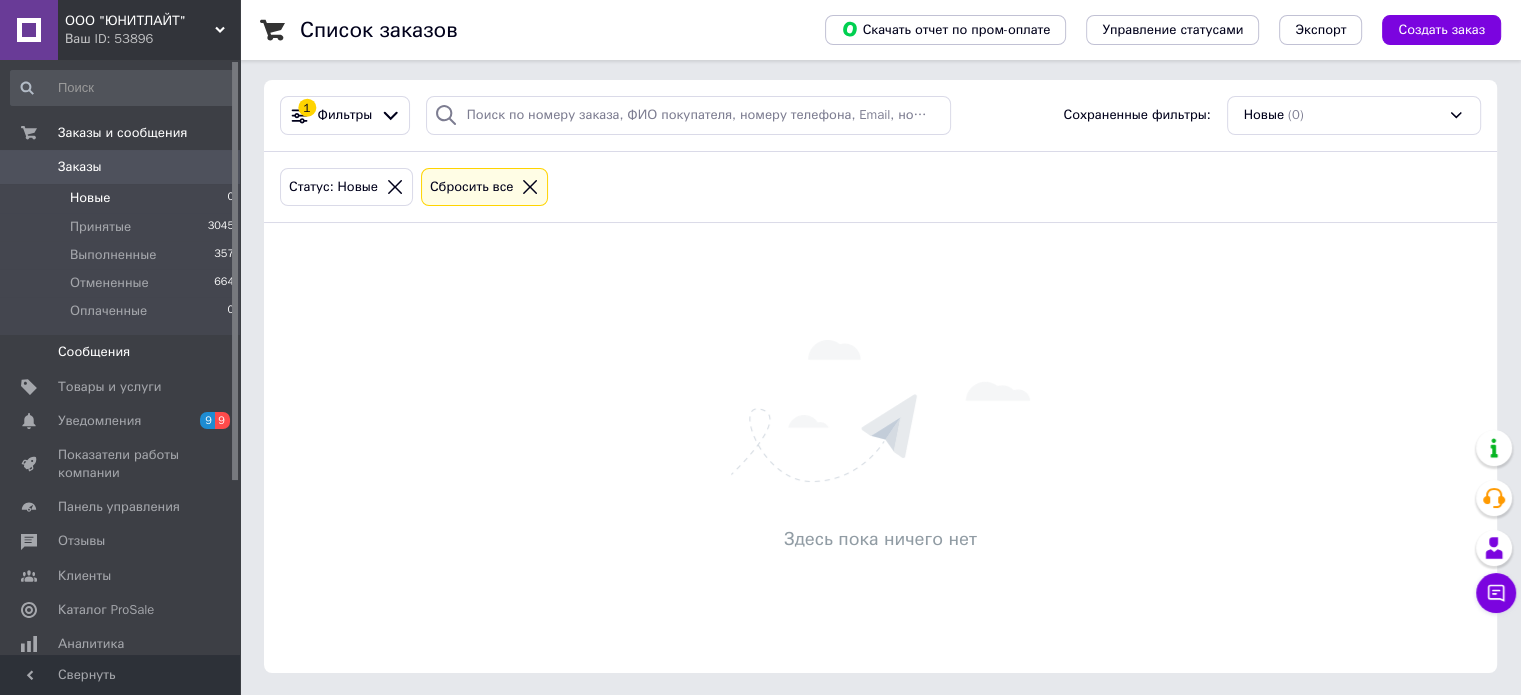 scroll, scrollTop: 4, scrollLeft: 0, axis: vertical 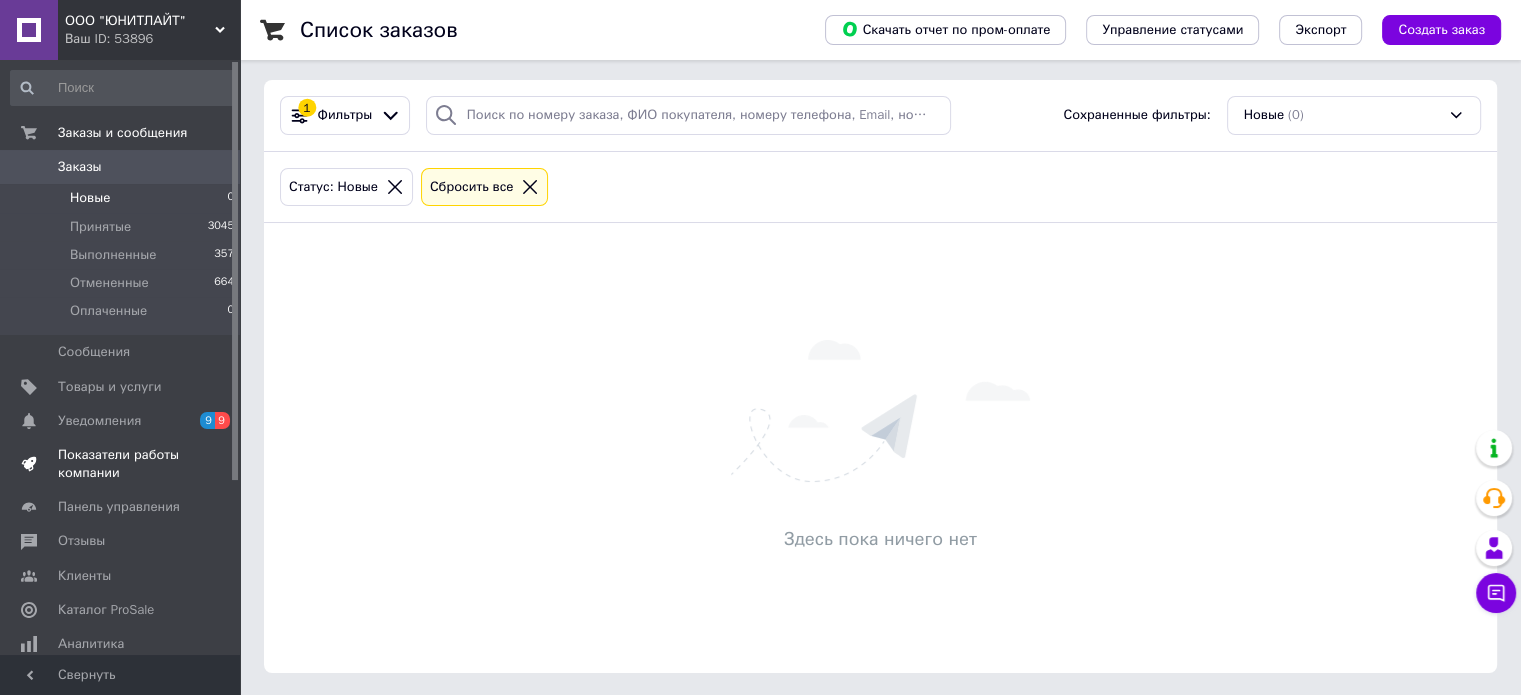 click on "Показатели работы компании" at bounding box center [121, 464] 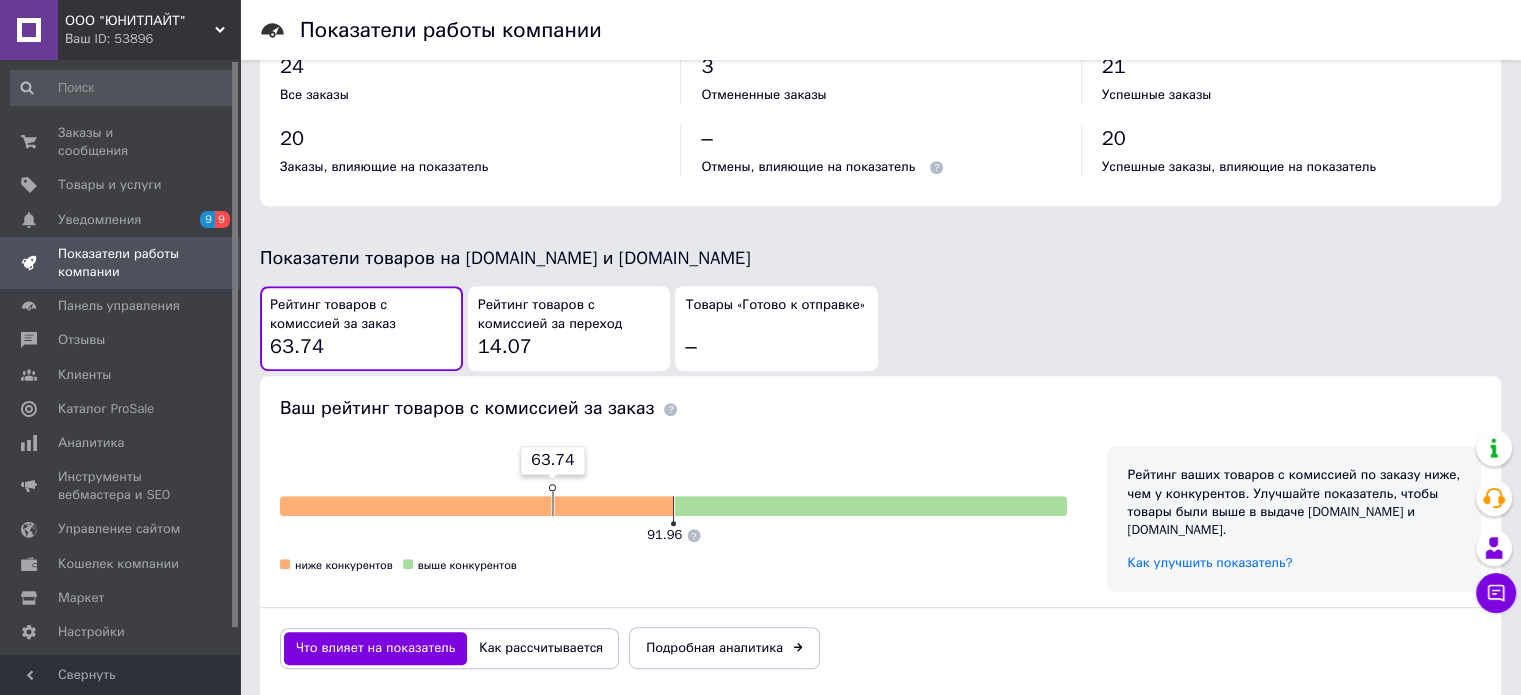 scroll, scrollTop: 900, scrollLeft: 0, axis: vertical 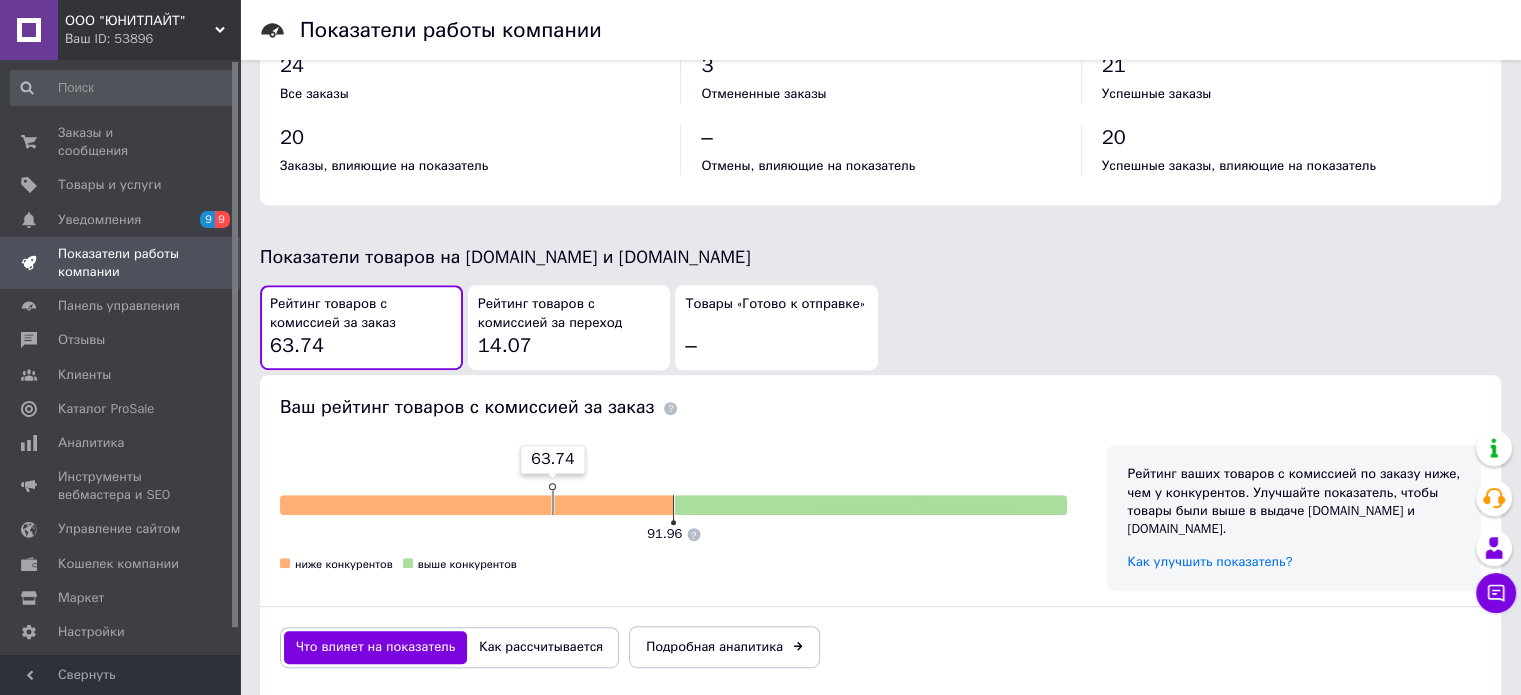 click on "Рейтинг товаров с комиссией за переход" at bounding box center [569, 313] 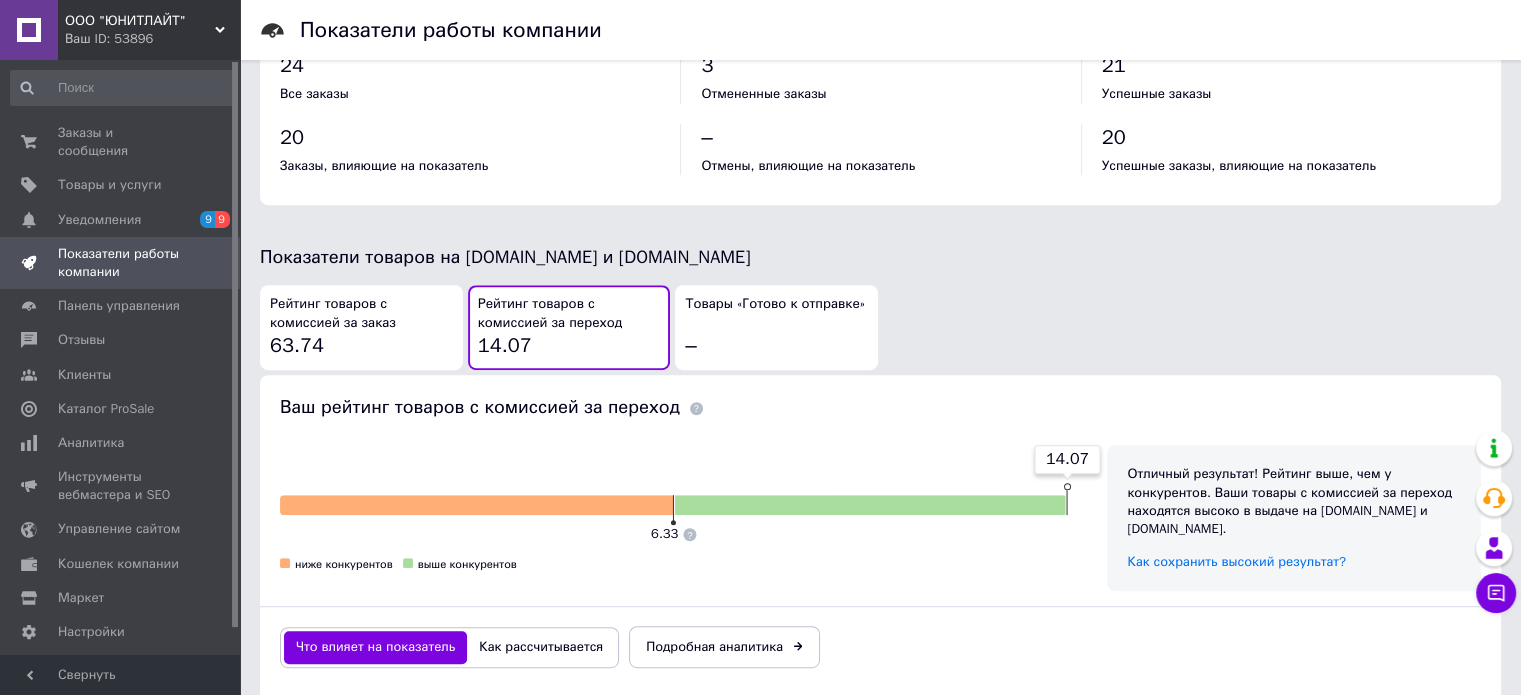 click on "Рейтинг товаров с комиссией за заказ" at bounding box center (361, 313) 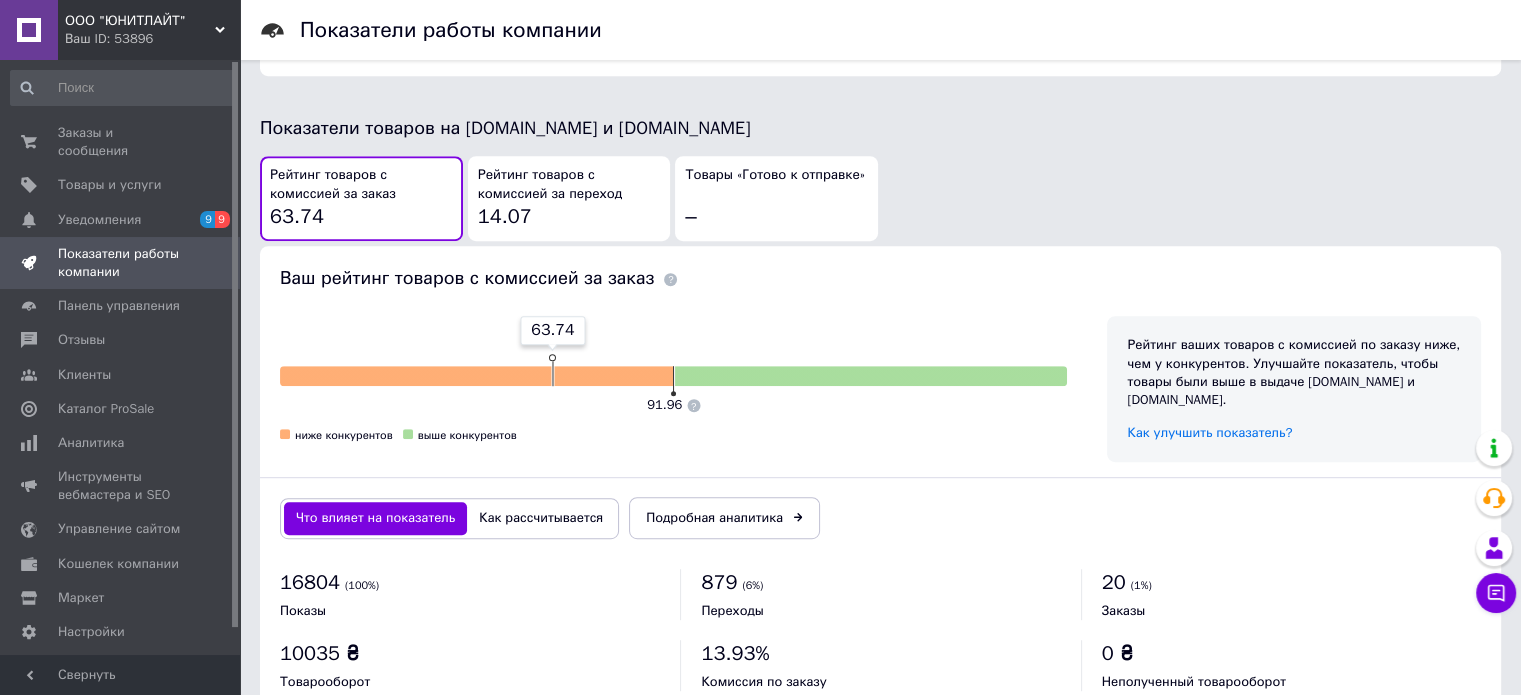 scroll, scrollTop: 1075, scrollLeft: 0, axis: vertical 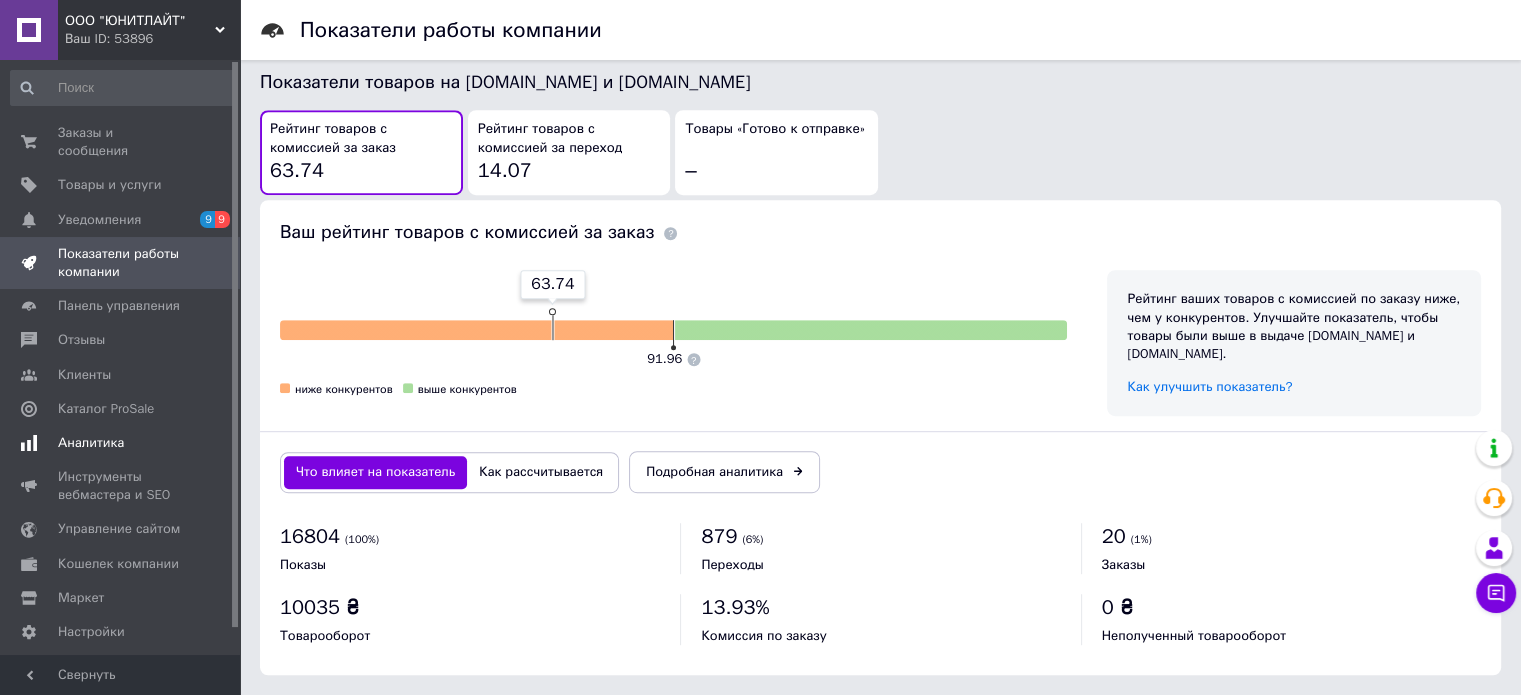click on "Аналитика" at bounding box center [91, 443] 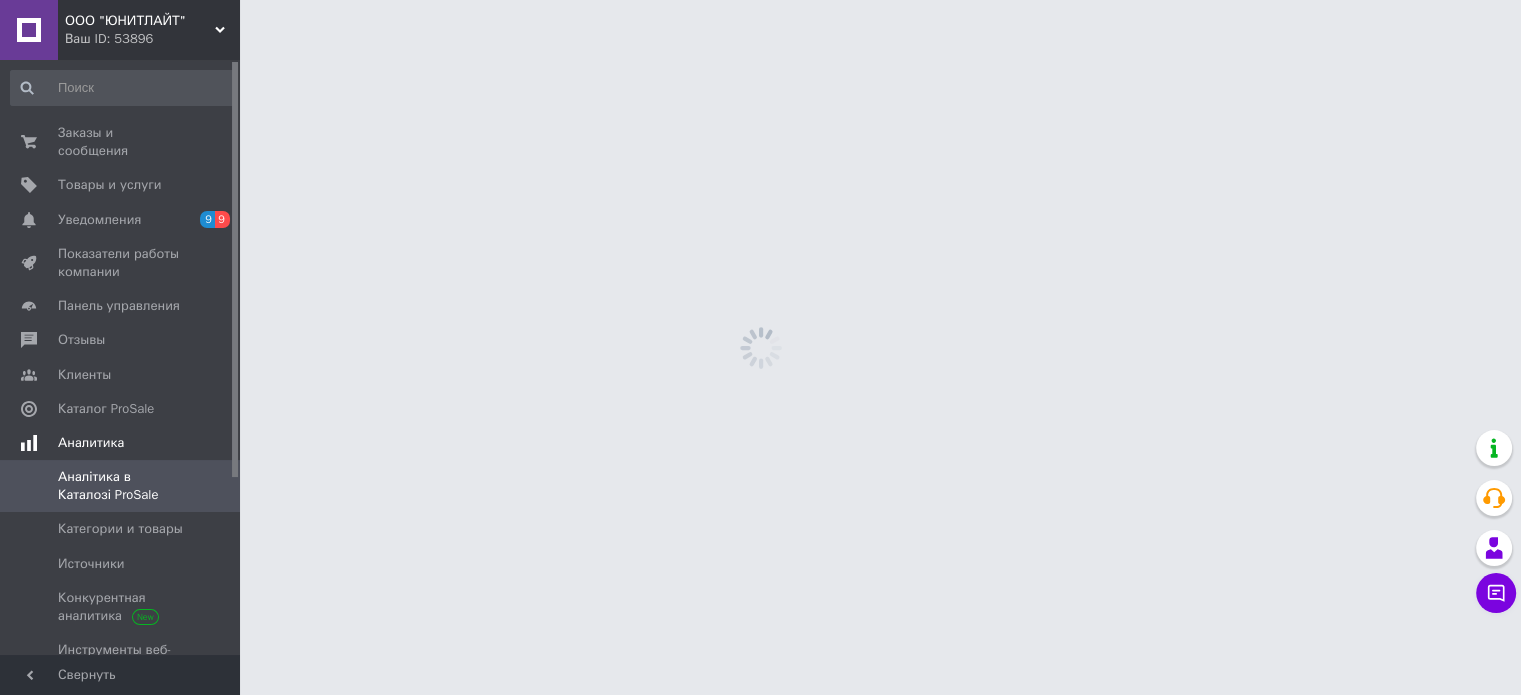 scroll, scrollTop: 0, scrollLeft: 0, axis: both 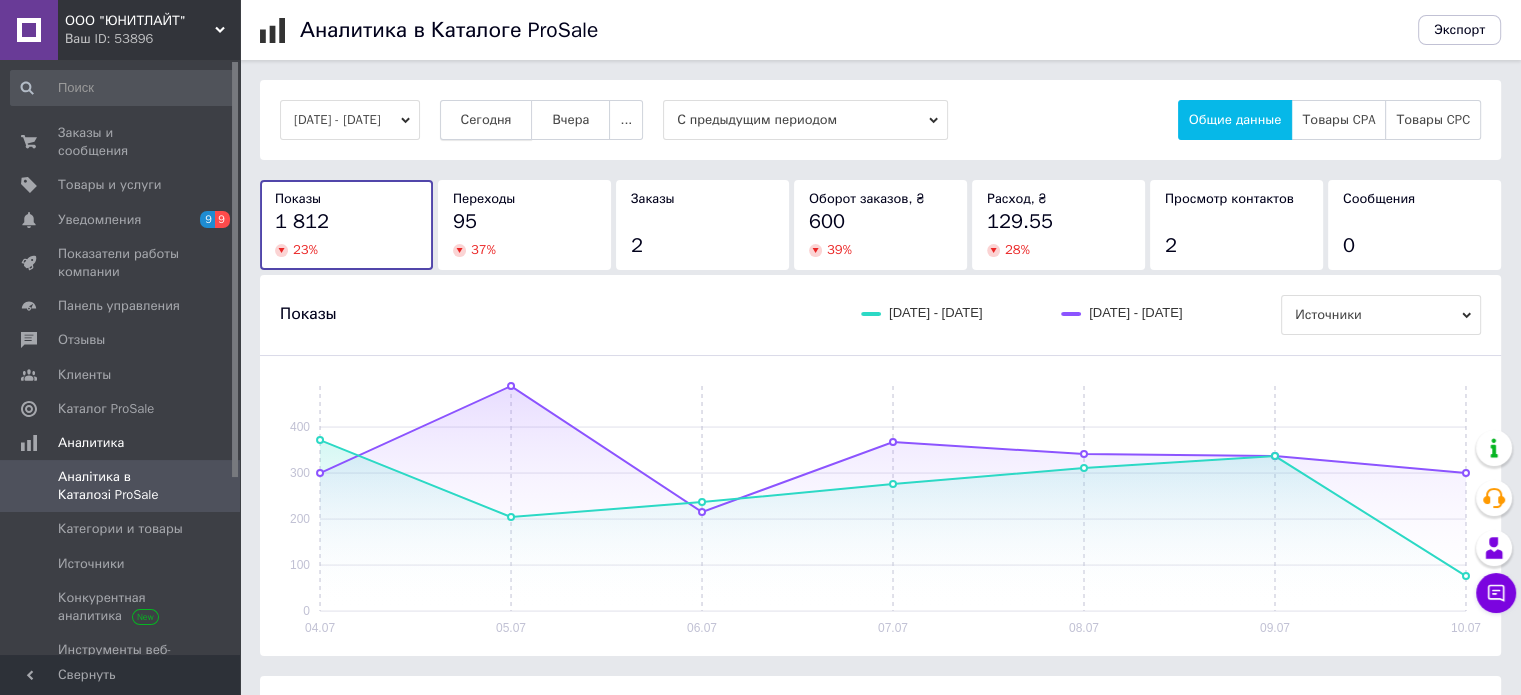 click on "Сегодня" at bounding box center [486, 120] 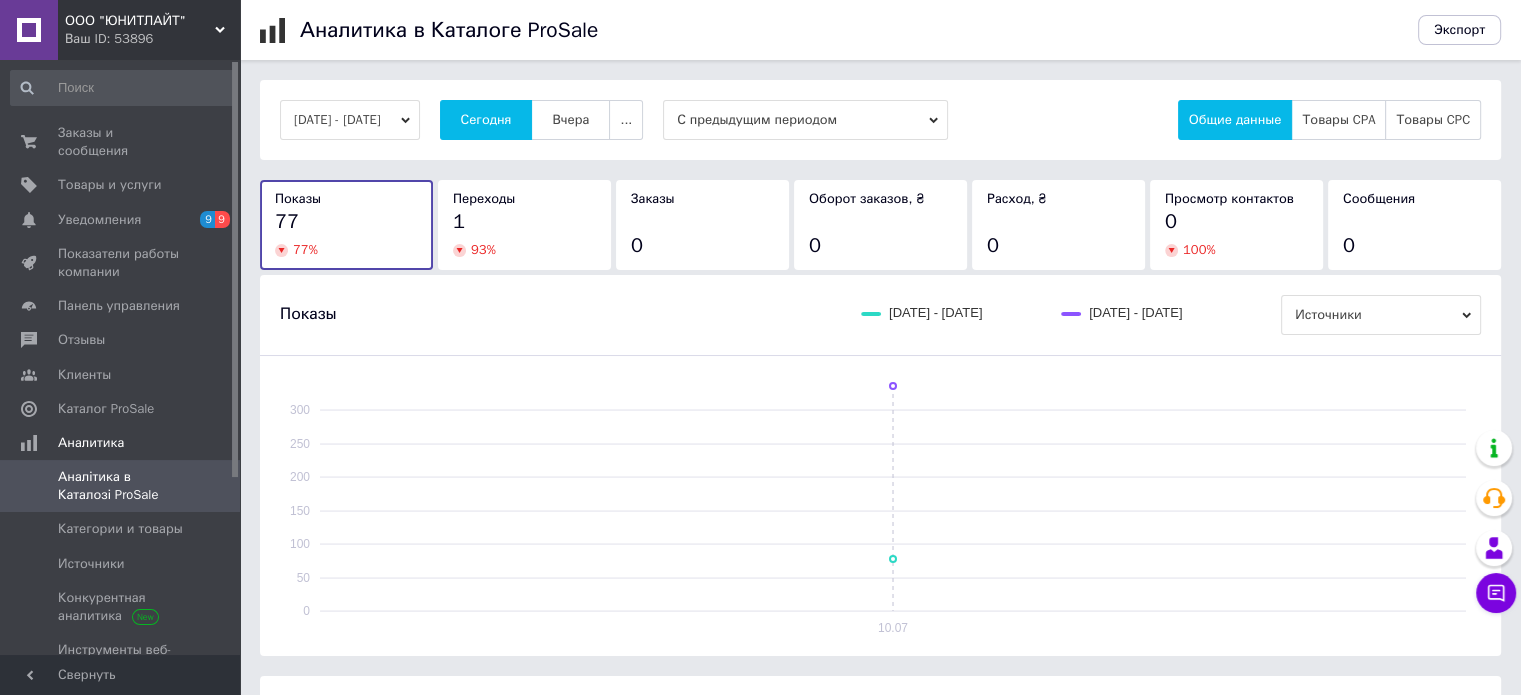 click on "1" at bounding box center [524, 222] 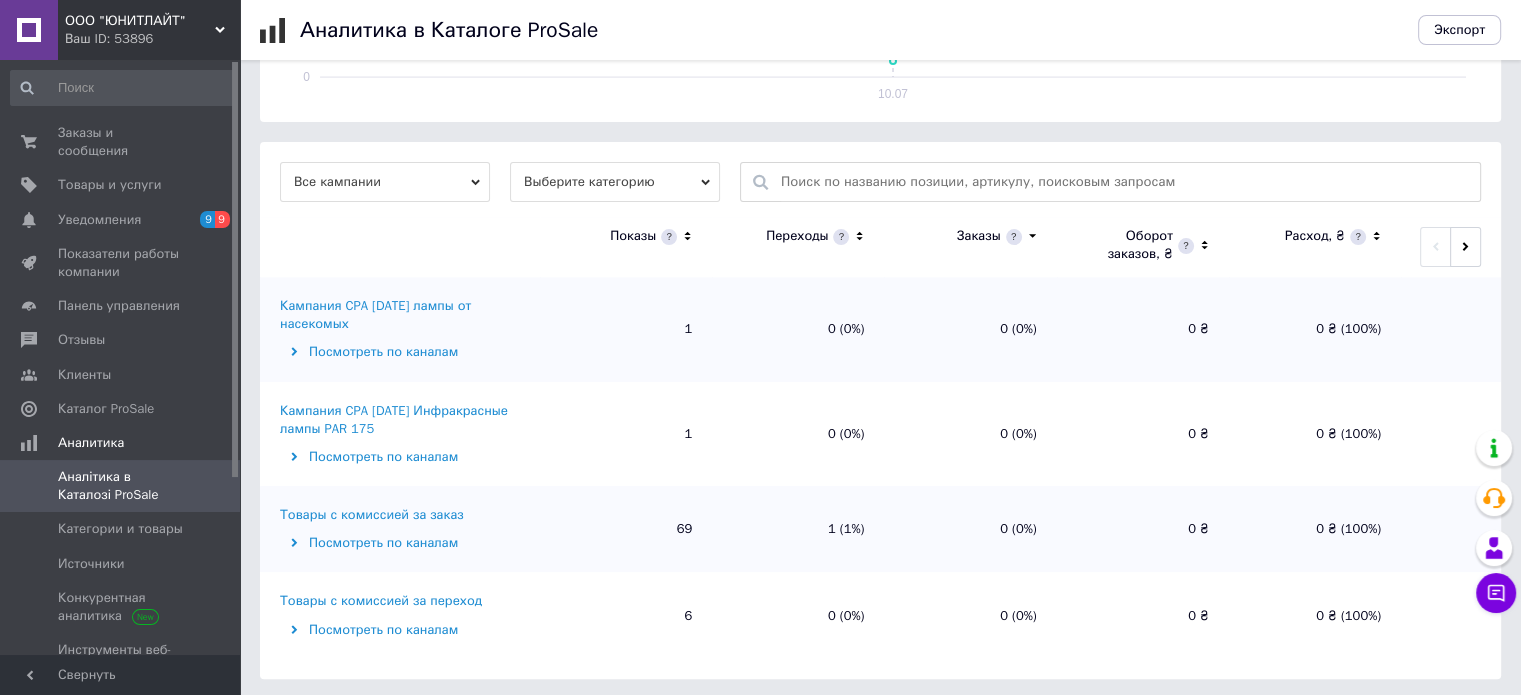 scroll, scrollTop: 536, scrollLeft: 0, axis: vertical 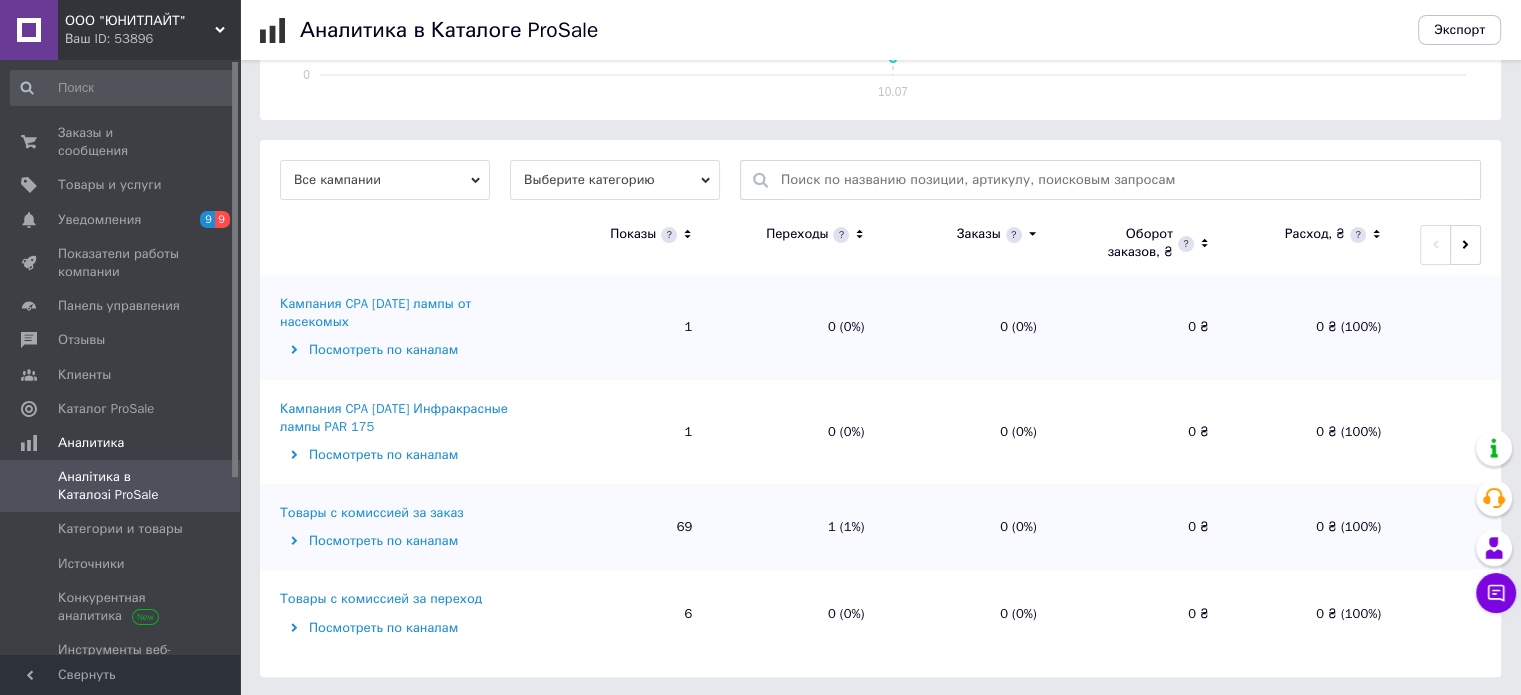 click on "Товары с комиссией за заказ" at bounding box center (372, 513) 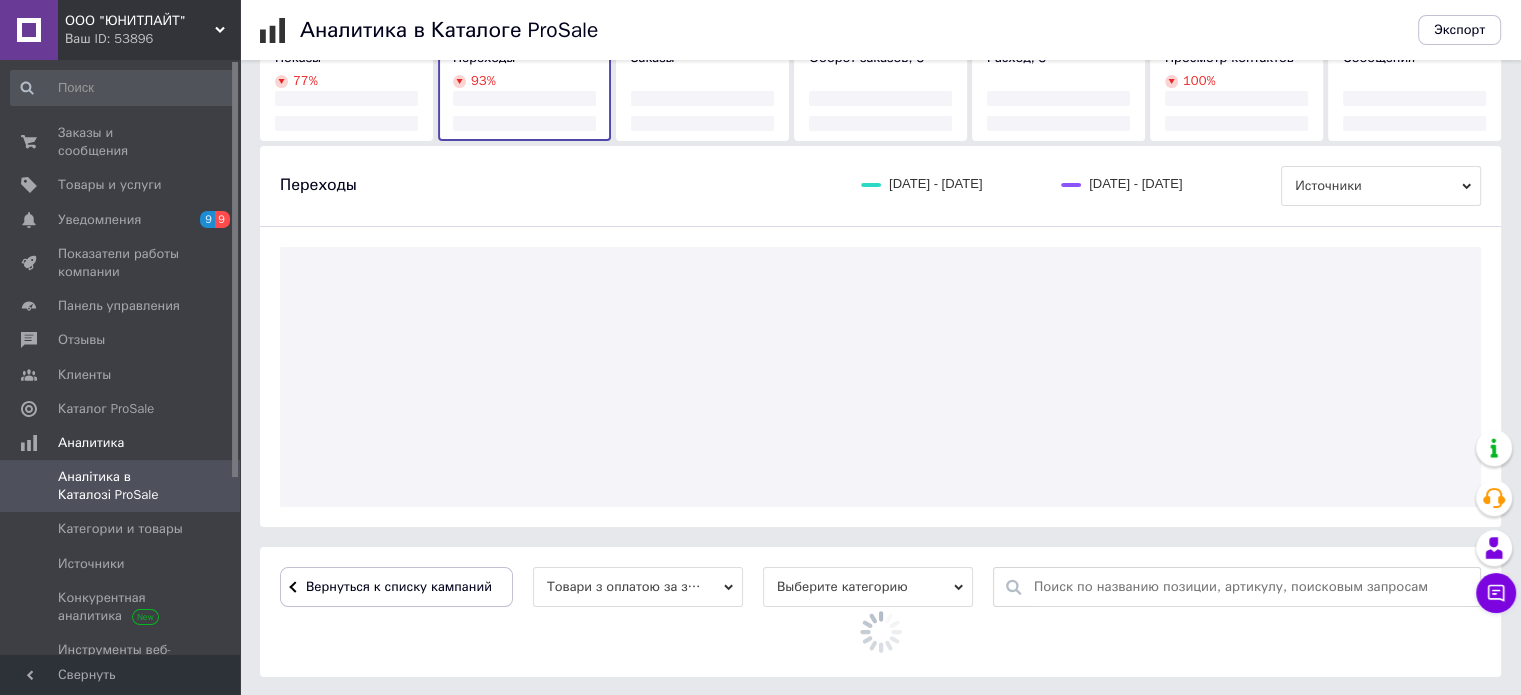 scroll, scrollTop: 536, scrollLeft: 0, axis: vertical 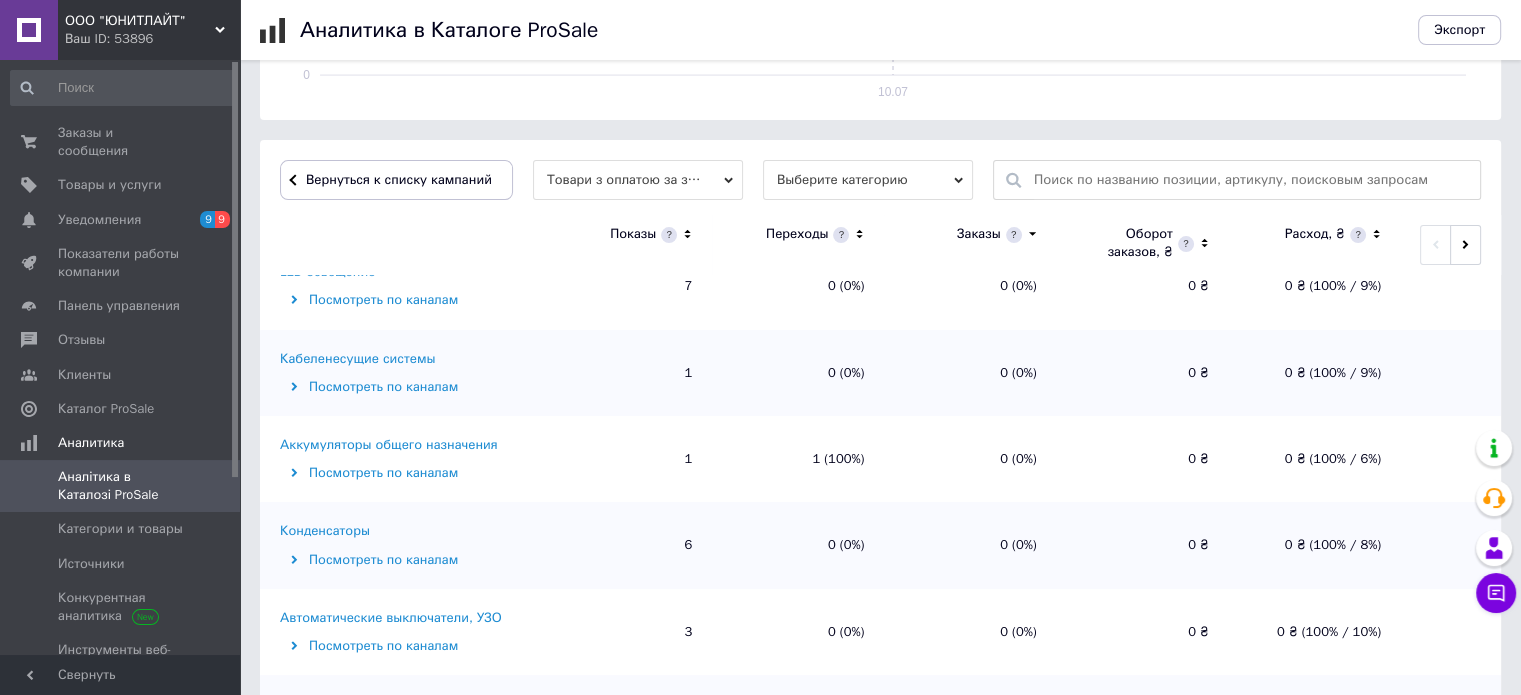 click on "Аккумуляторы общего назначения" at bounding box center (389, 445) 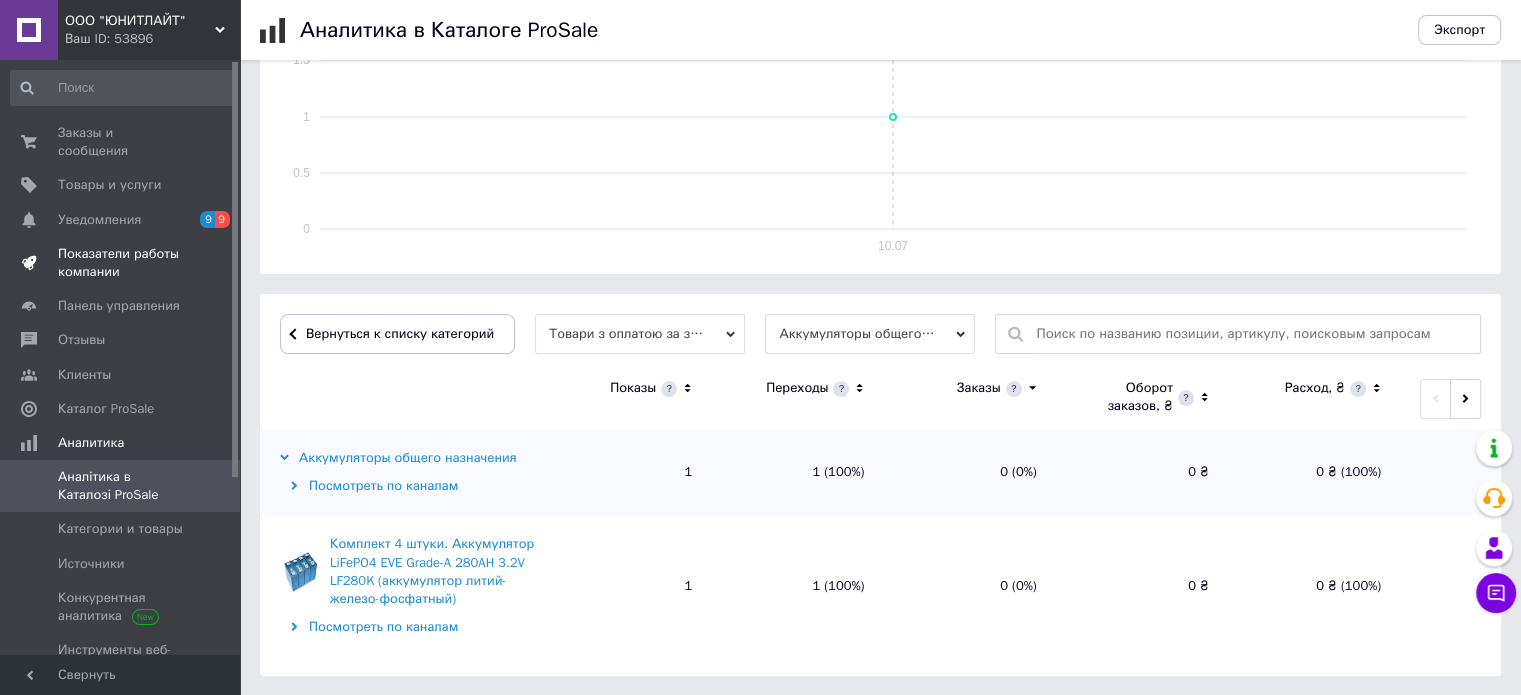 scroll, scrollTop: 182, scrollLeft: 0, axis: vertical 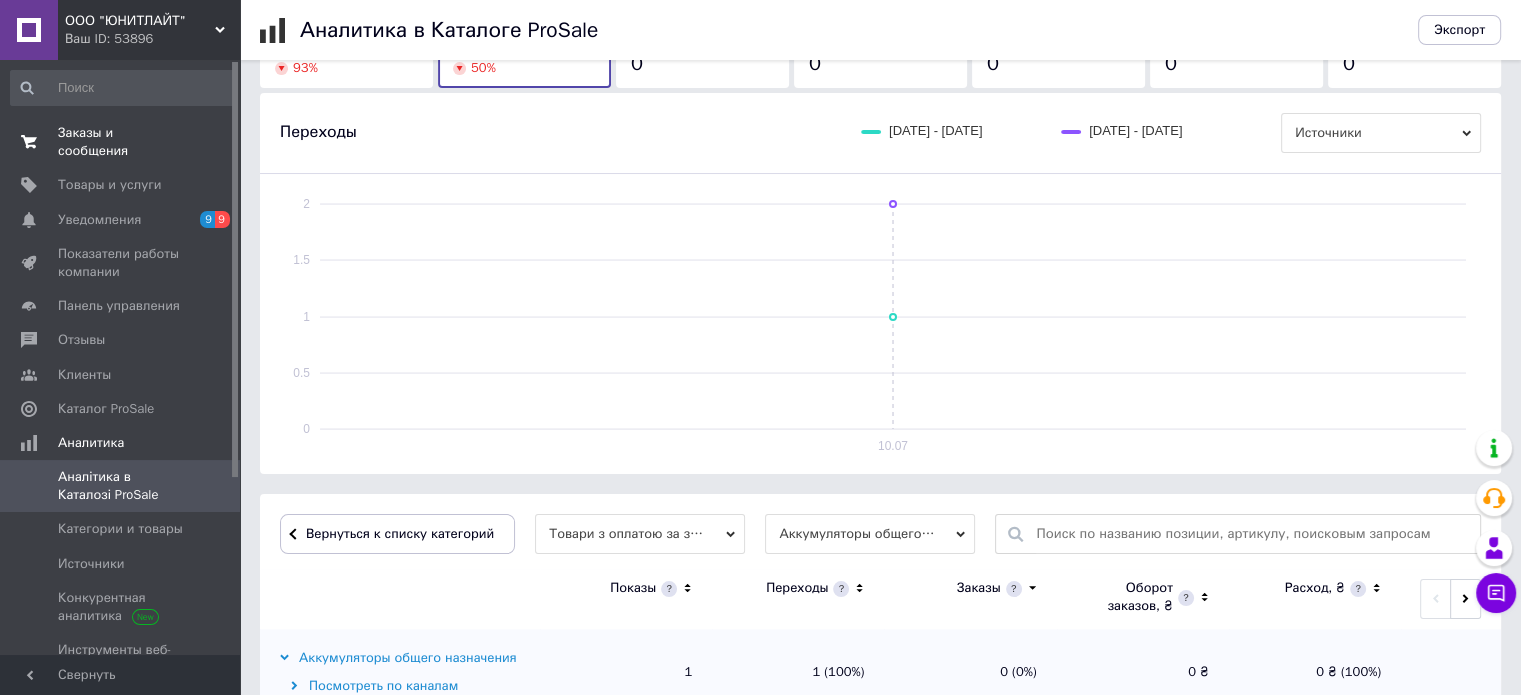 click on "Заказы и сообщения" at bounding box center (121, 142) 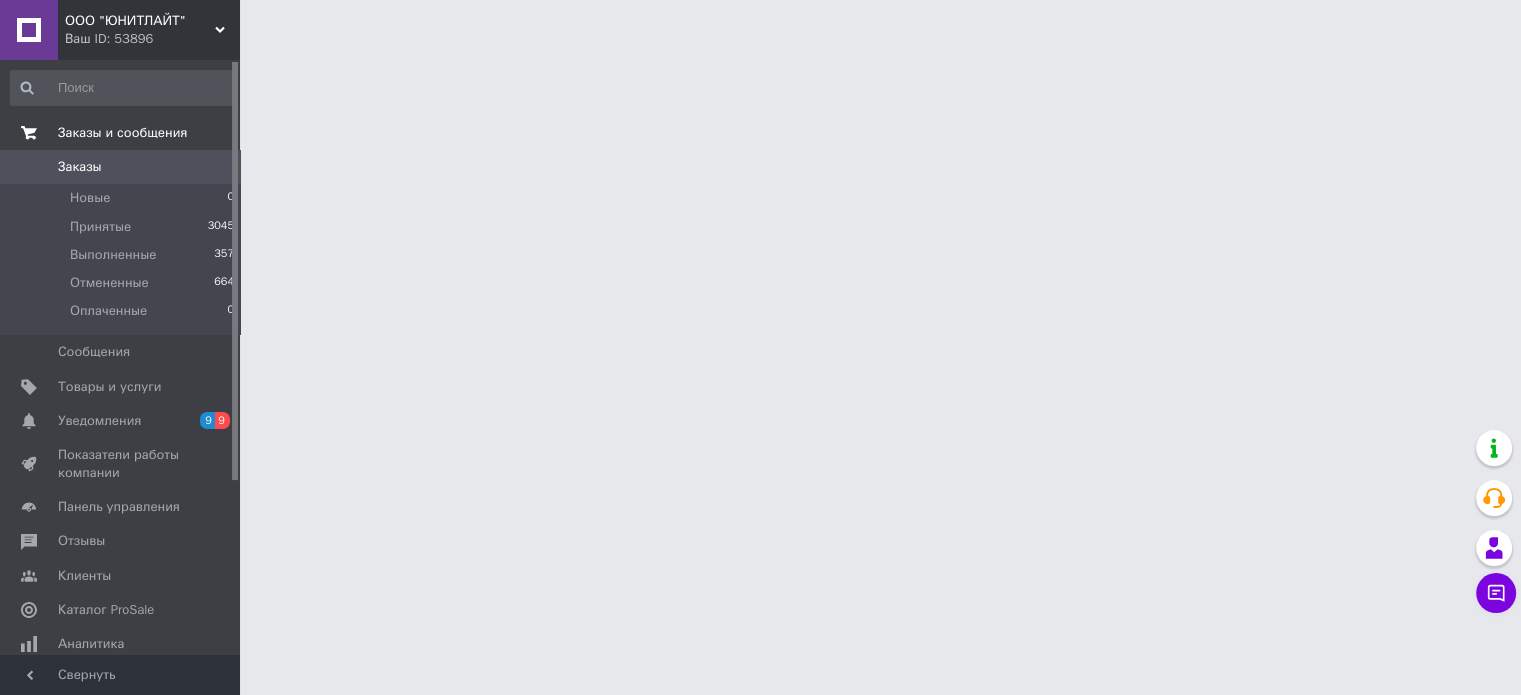 scroll, scrollTop: 0, scrollLeft: 0, axis: both 